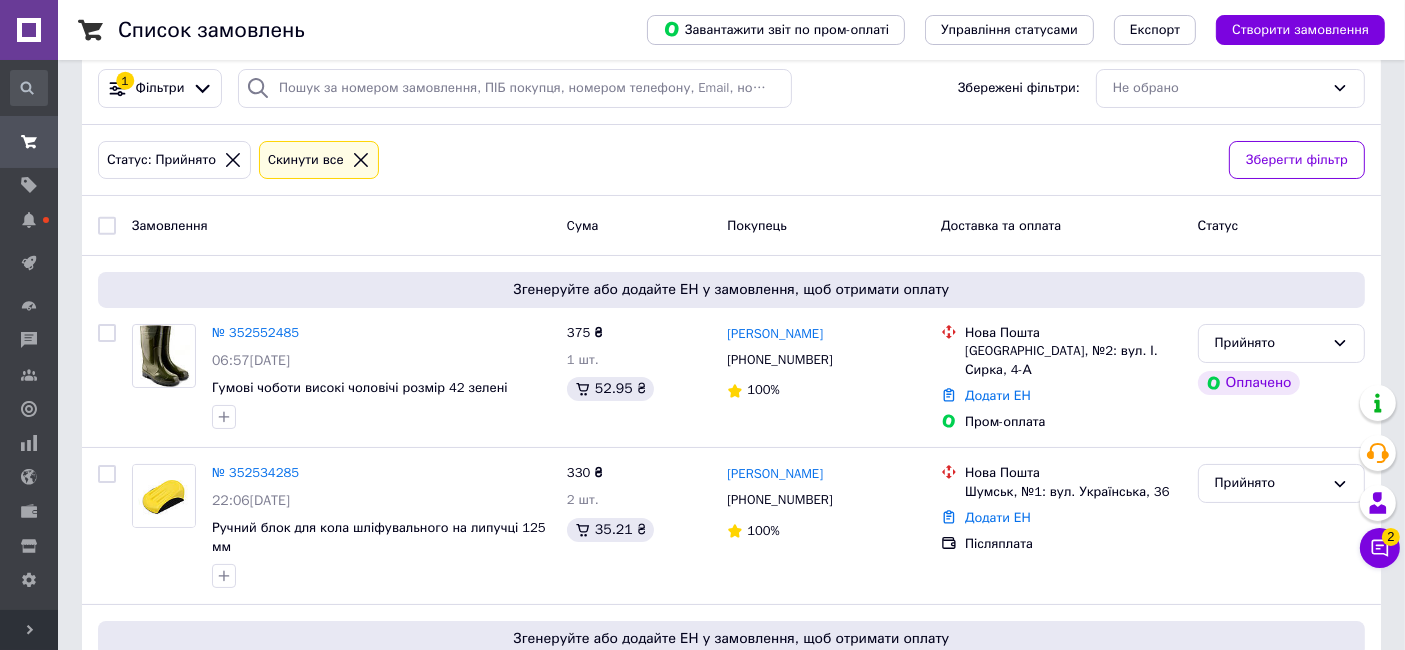 scroll, scrollTop: 0, scrollLeft: 0, axis: both 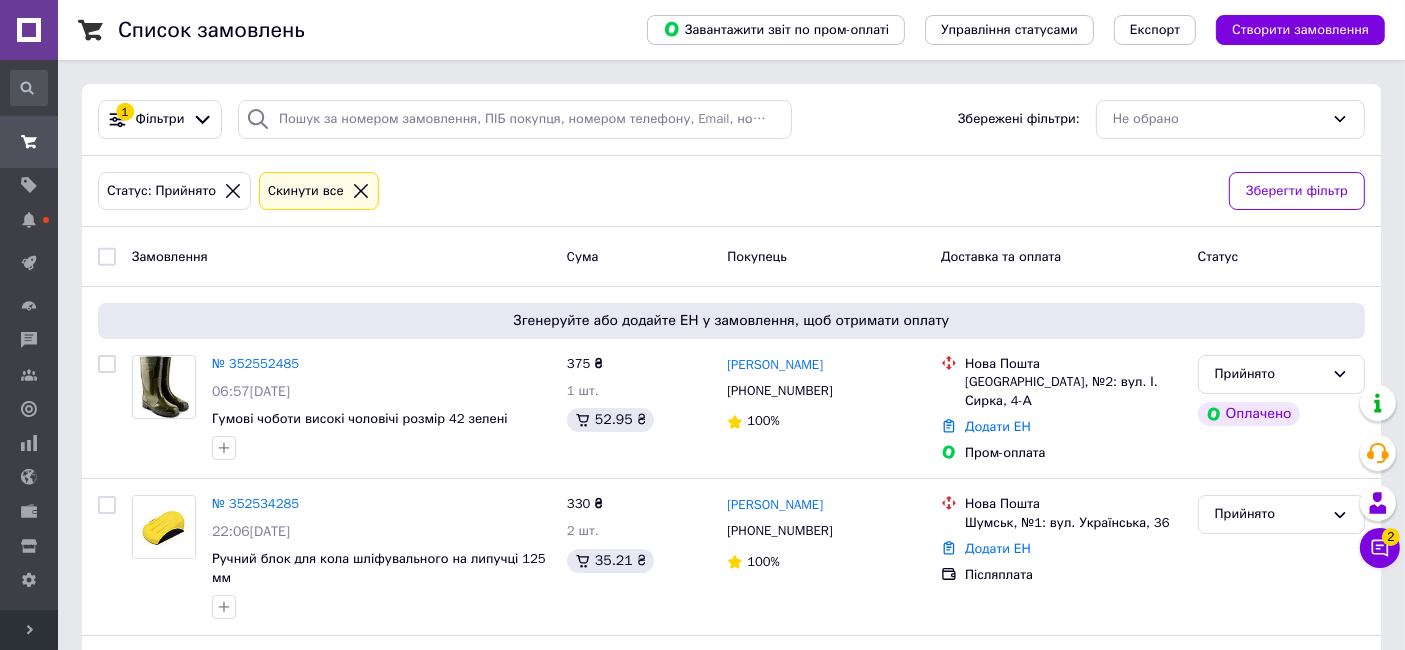 click 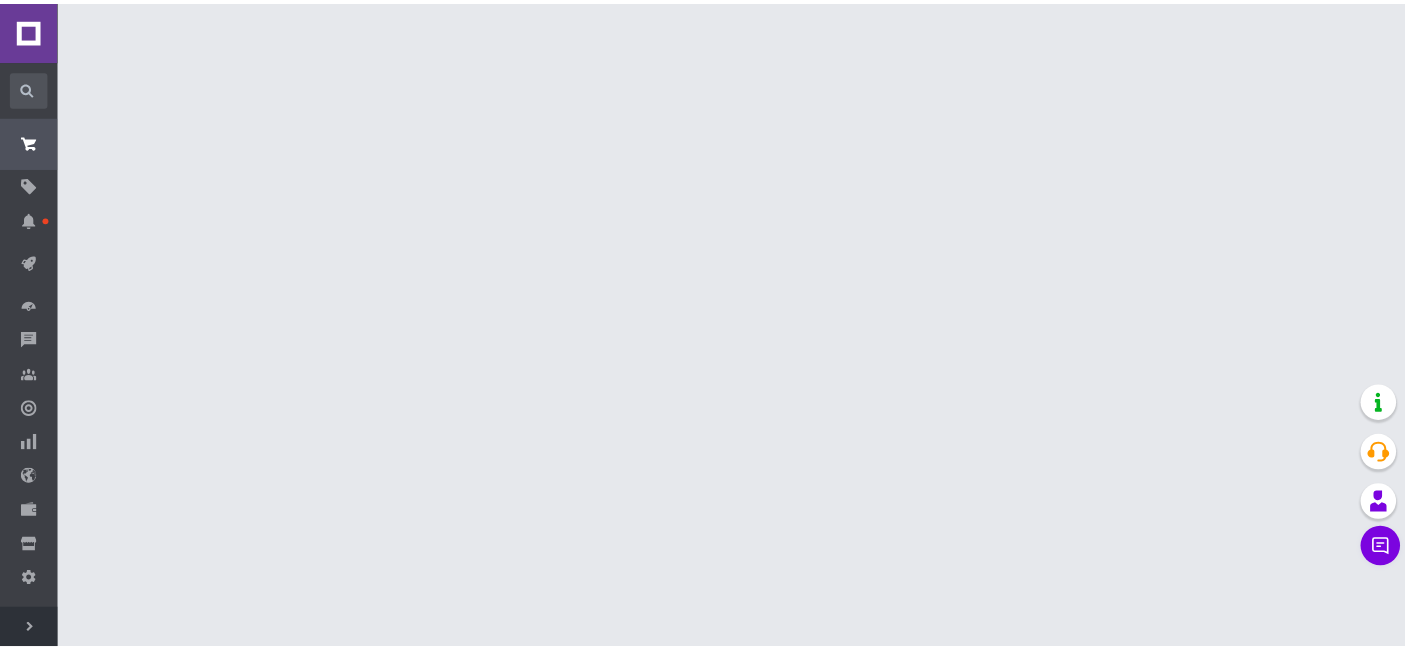scroll, scrollTop: 0, scrollLeft: 0, axis: both 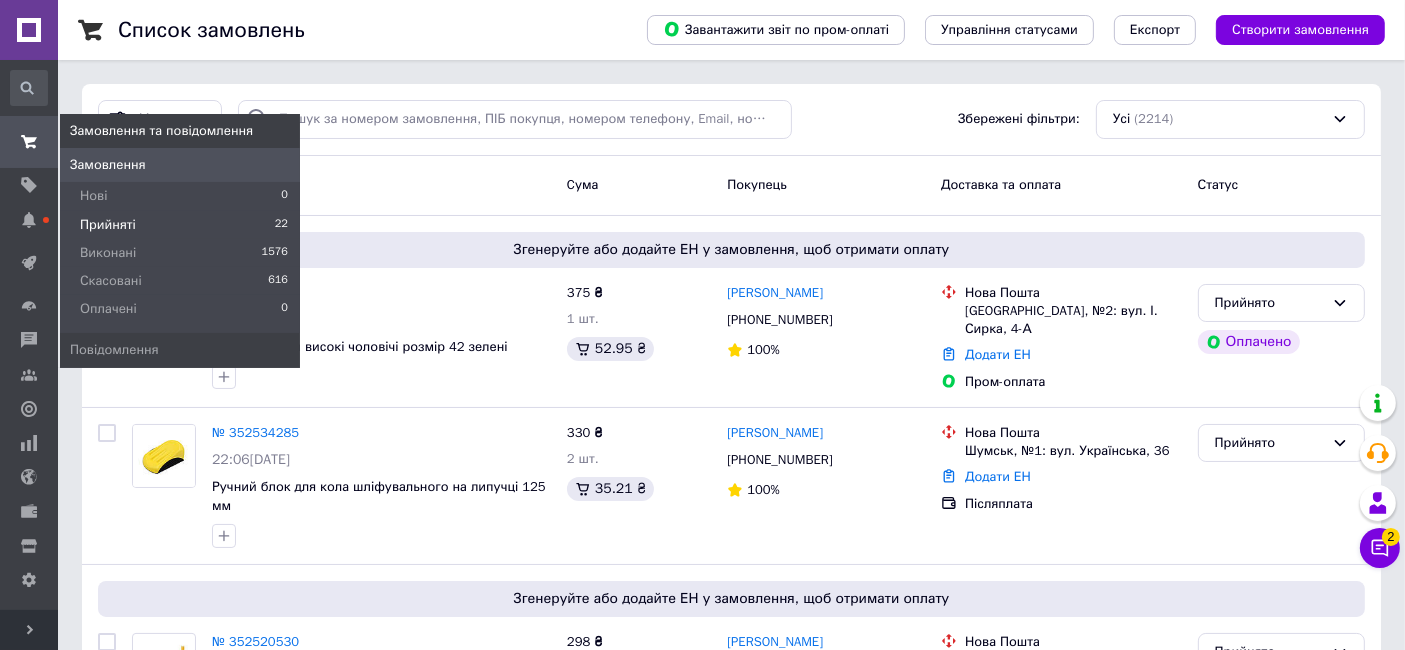 click on "Прийняті" at bounding box center [108, 225] 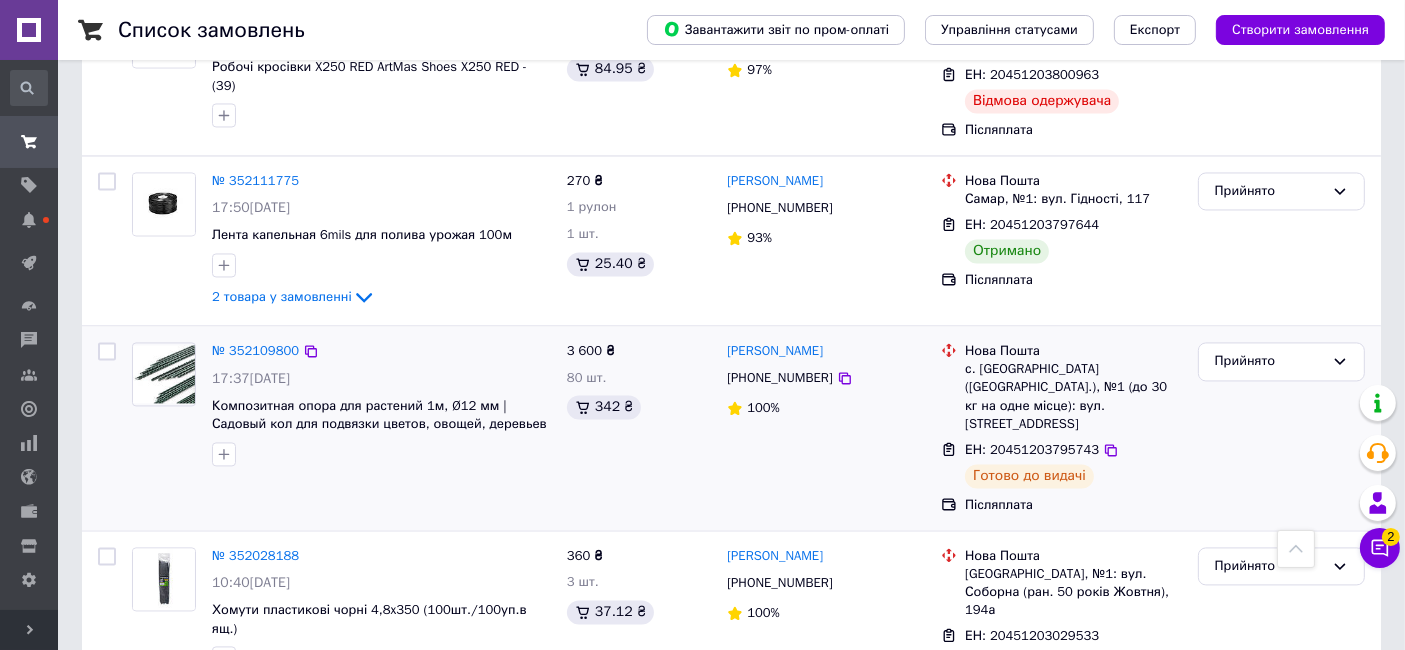 scroll, scrollTop: 3952, scrollLeft: 0, axis: vertical 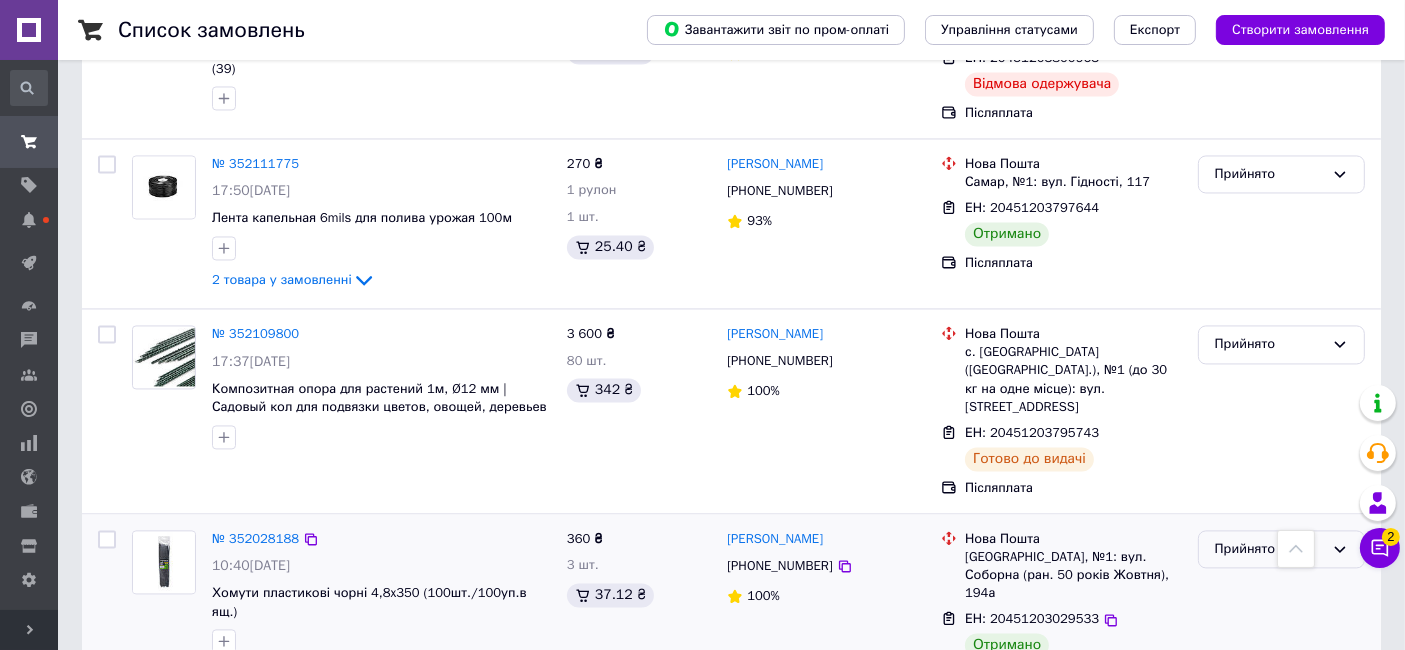click on "Прийнято" at bounding box center (1269, 549) 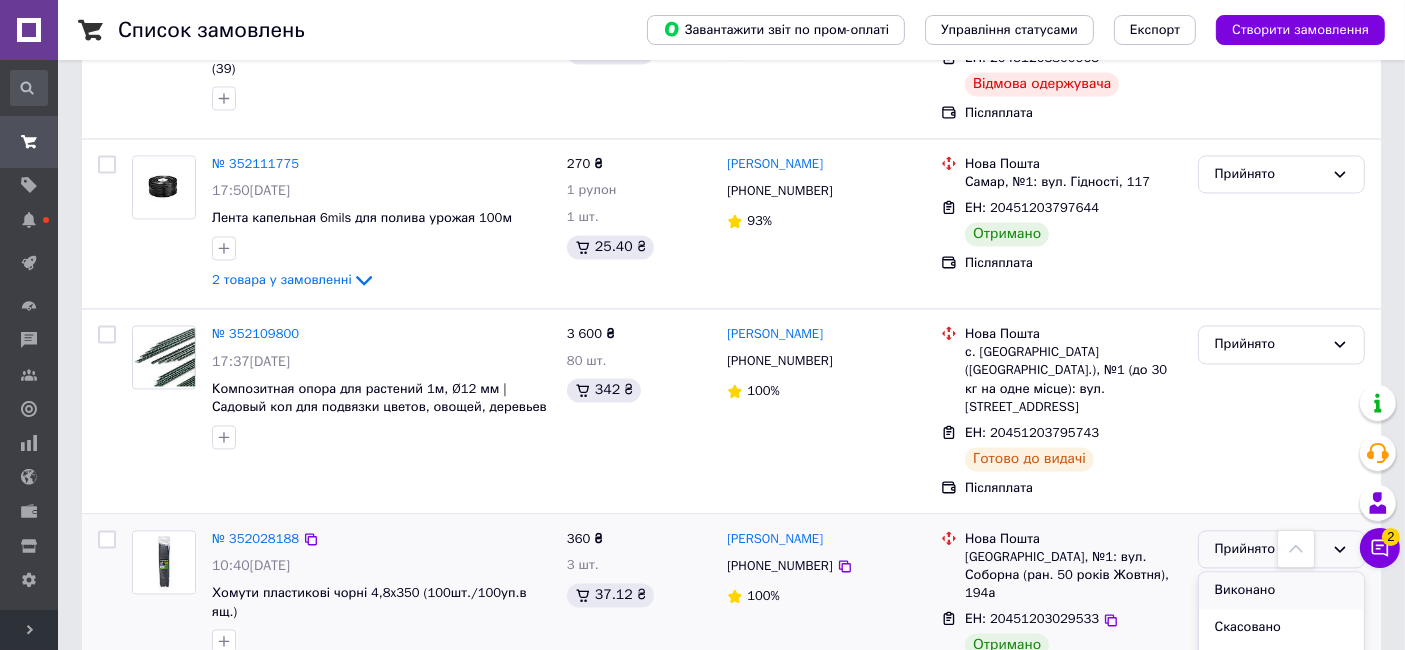 click on "Виконано" at bounding box center [1281, 590] 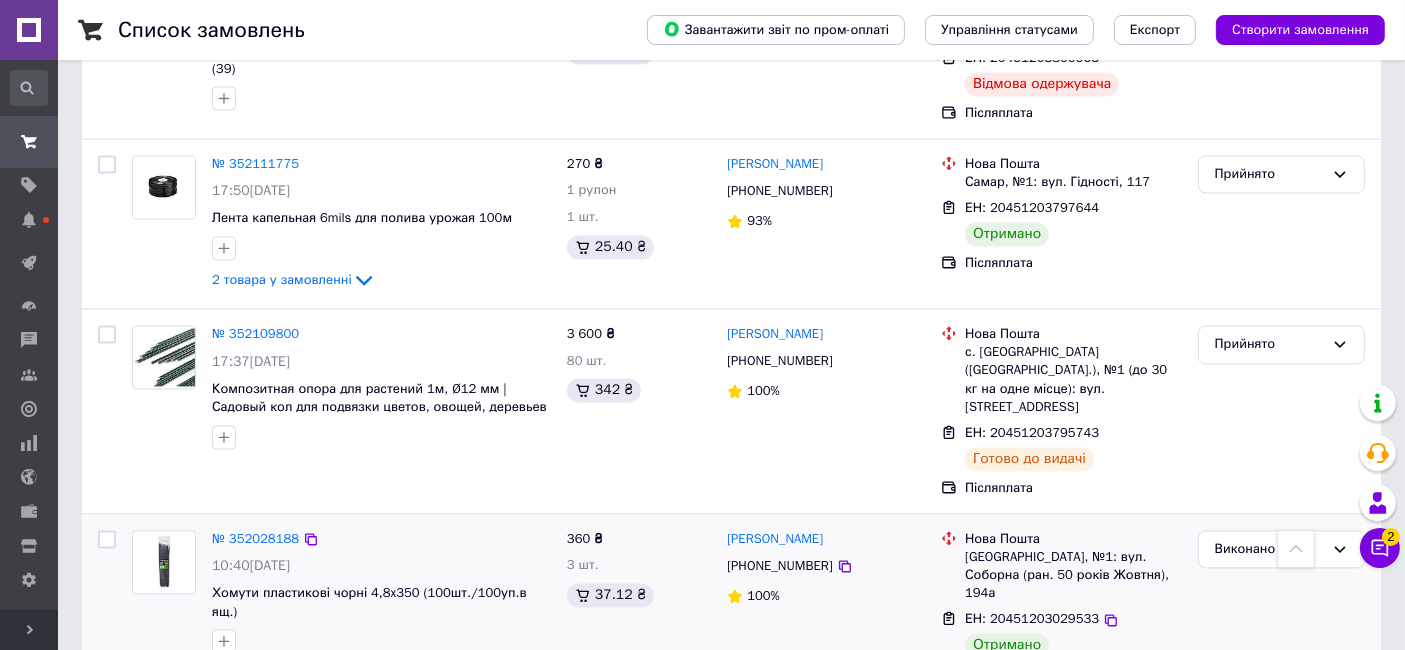 scroll, scrollTop: 3841, scrollLeft: 0, axis: vertical 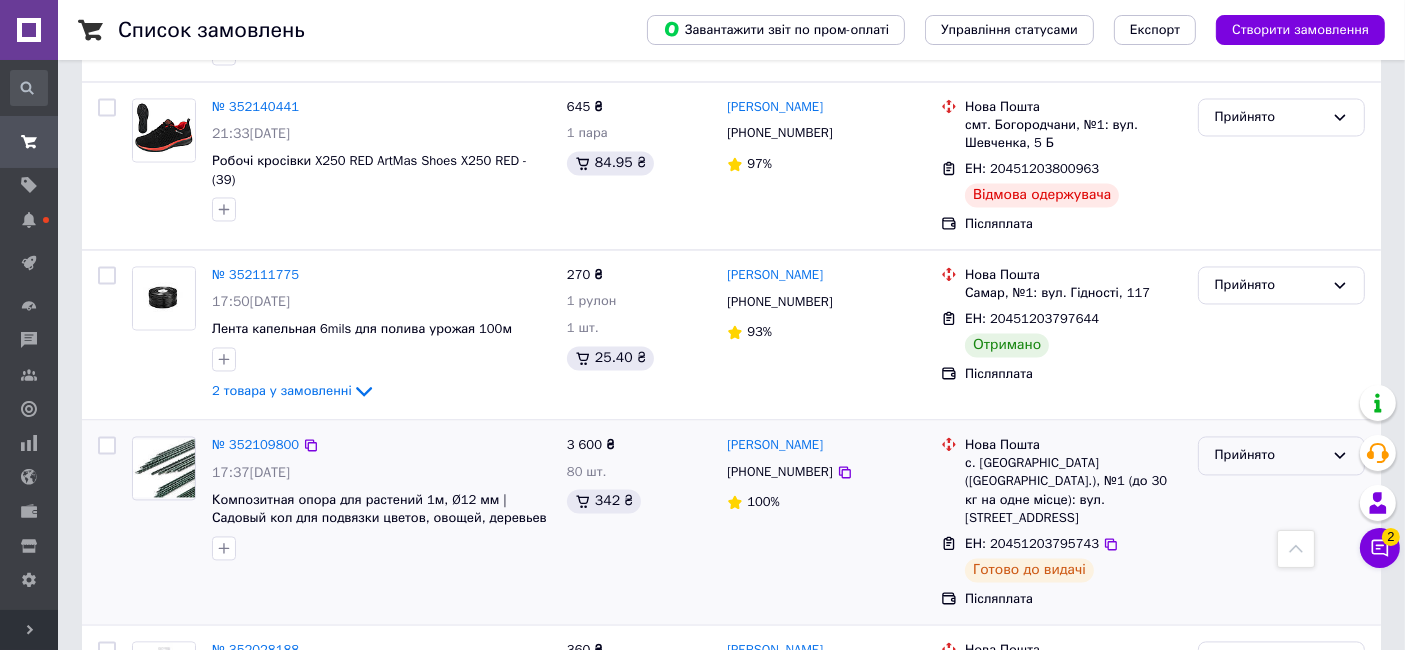 click on "Прийнято" at bounding box center (1281, 455) 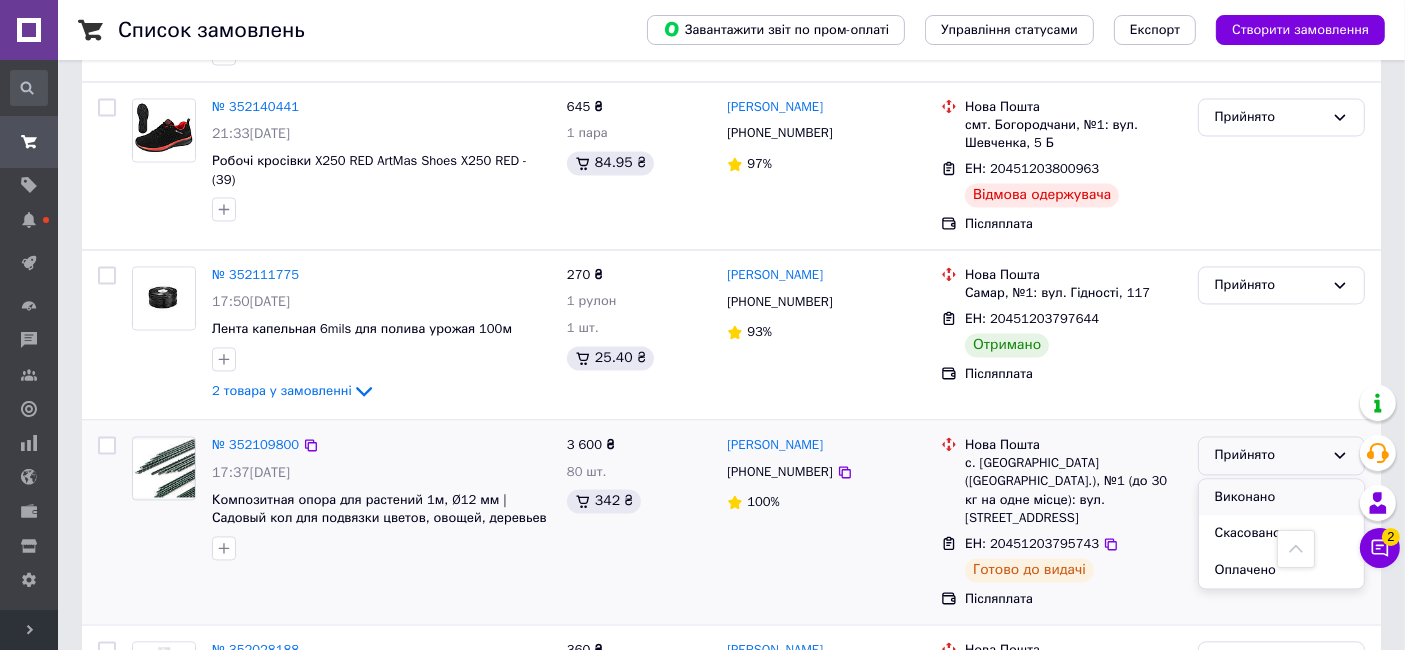 click on "Виконано" at bounding box center (1281, 497) 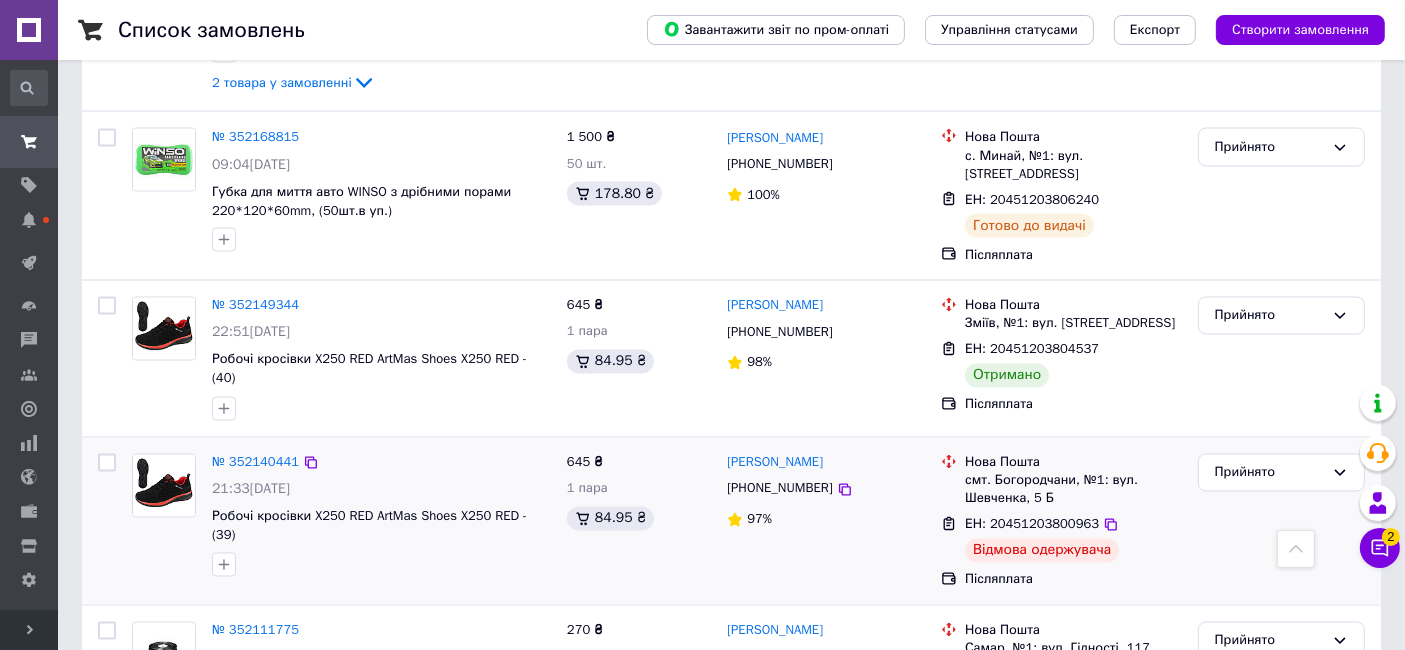 scroll, scrollTop: 3451, scrollLeft: 0, axis: vertical 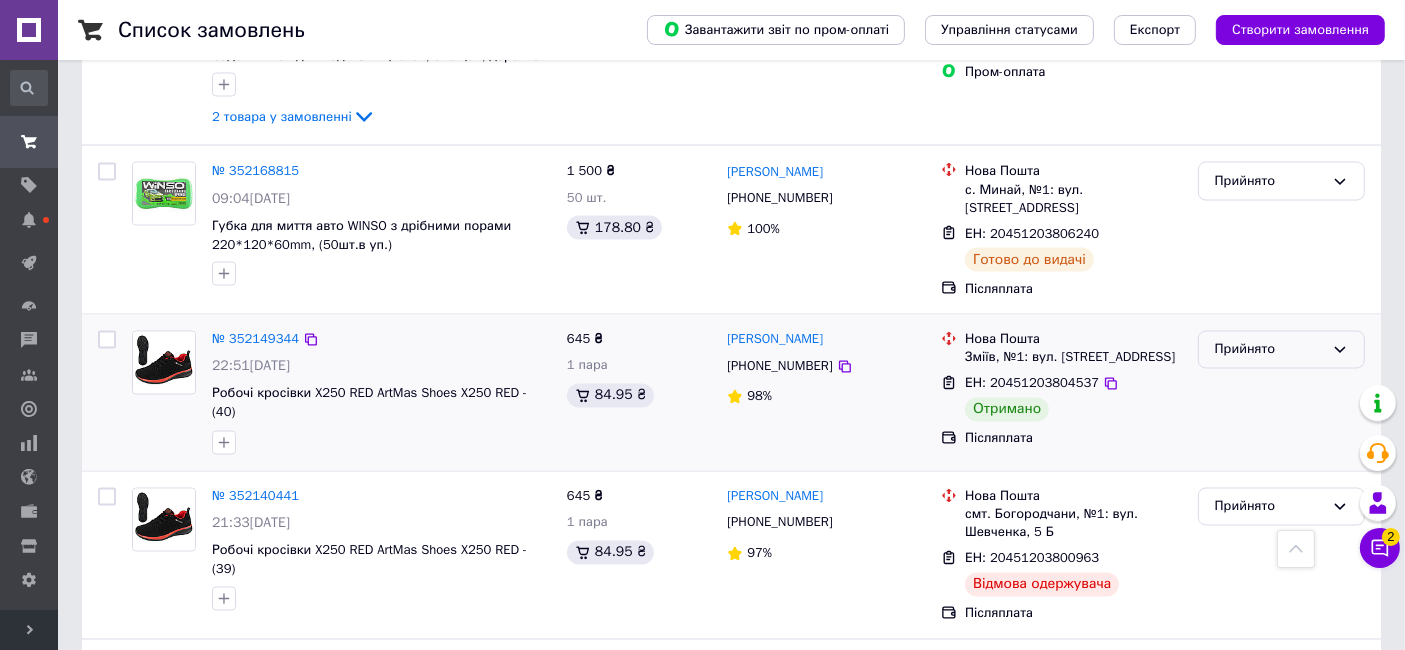drag, startPoint x: 1281, startPoint y: 262, endPoint x: 1277, endPoint y: 277, distance: 15.524175 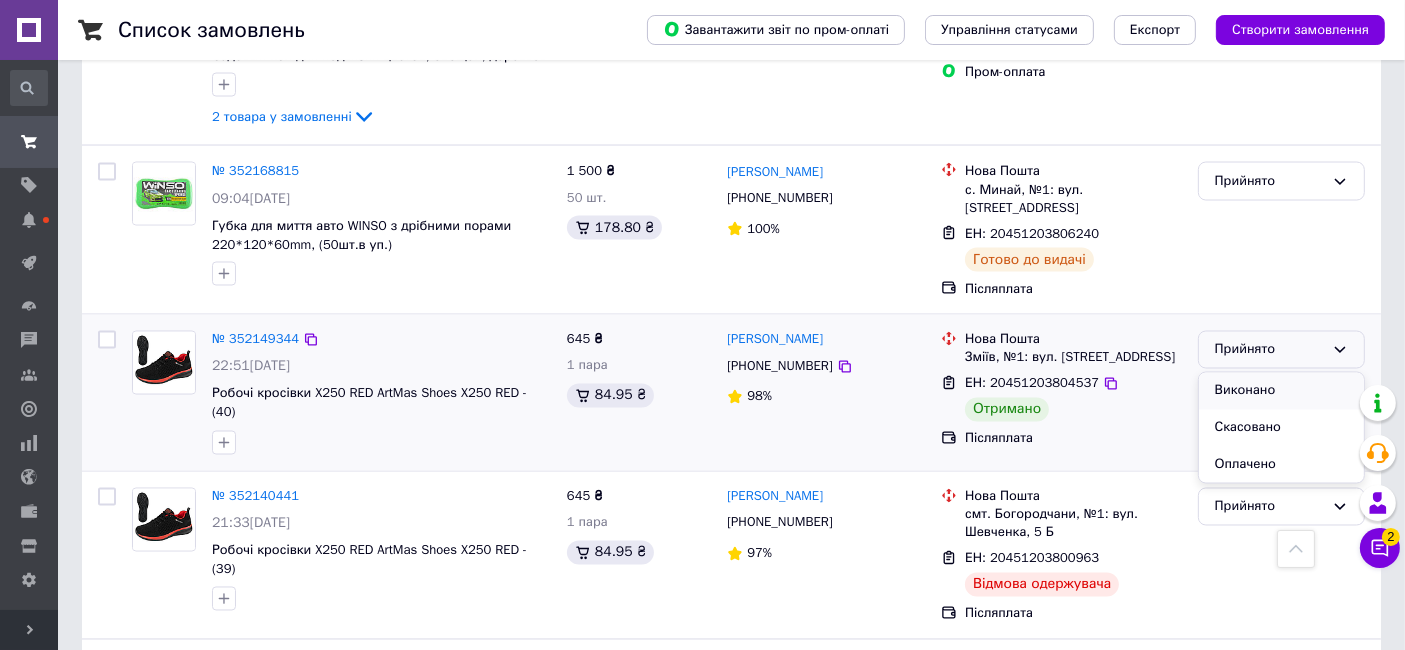 click on "Виконано" at bounding box center [1281, 391] 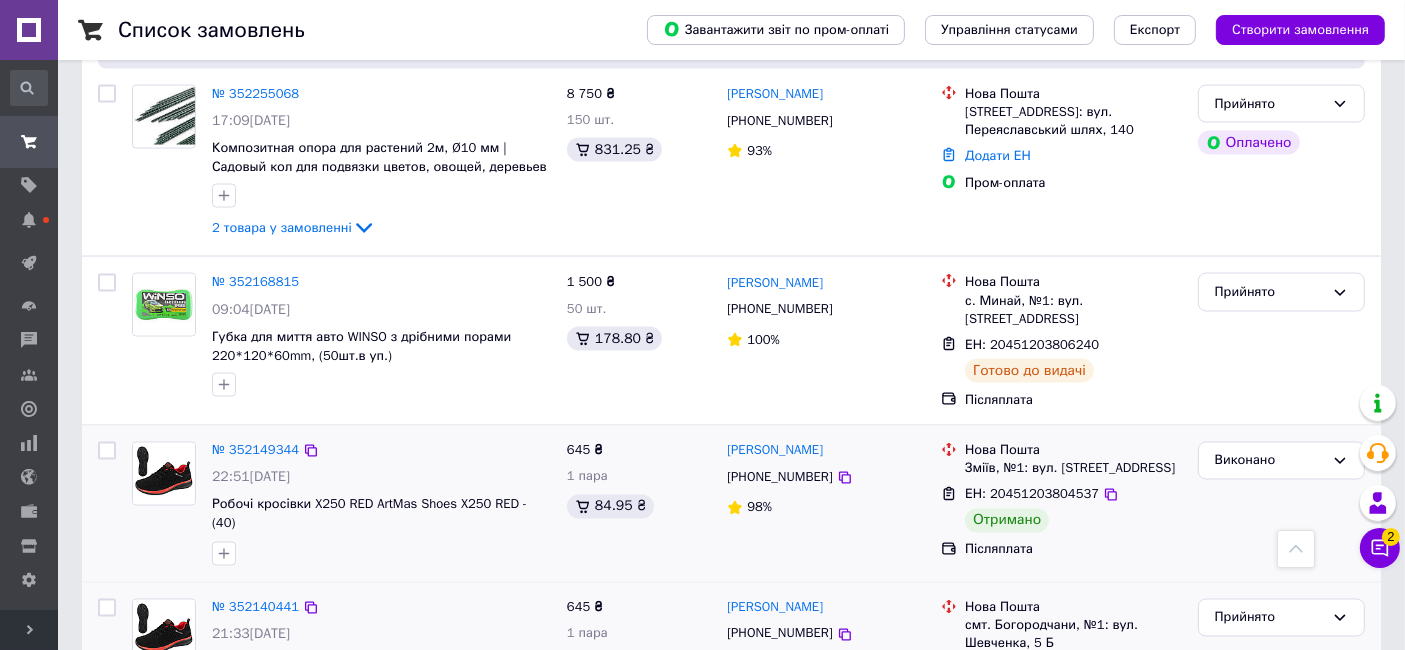 scroll, scrollTop: 3228, scrollLeft: 0, axis: vertical 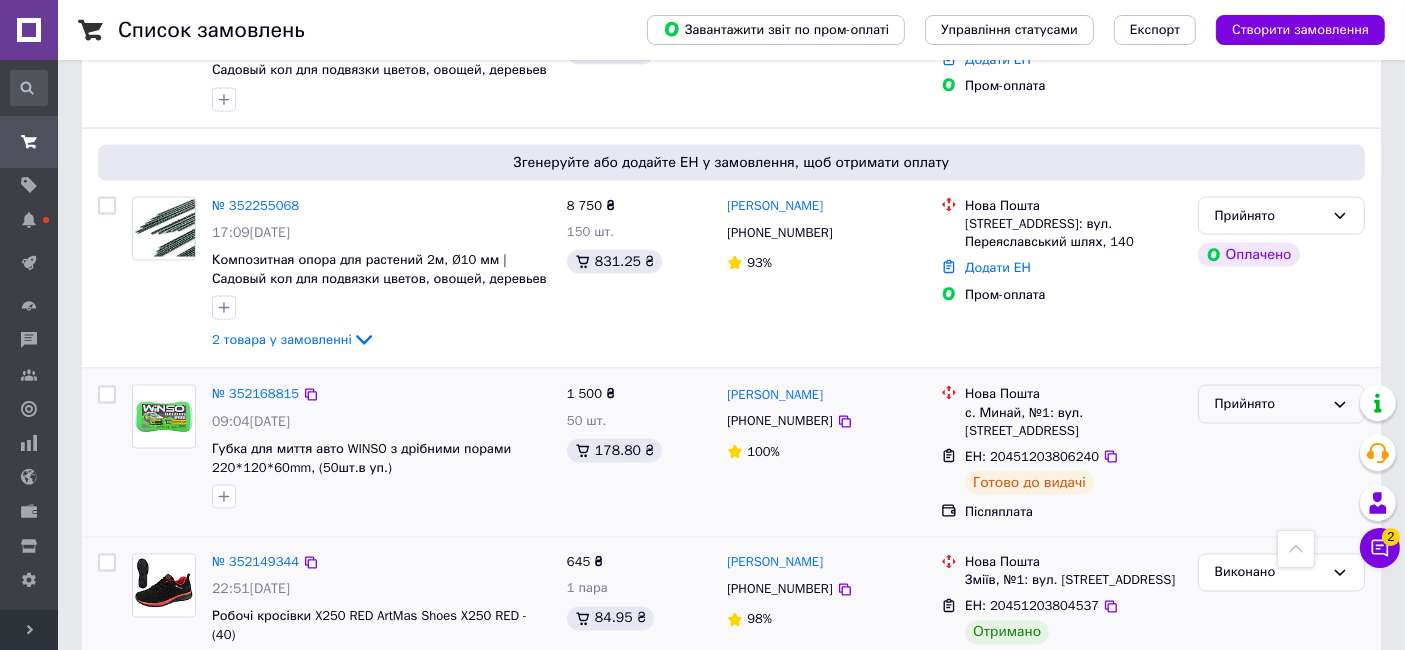 click on "Прийнято" at bounding box center [1269, 404] 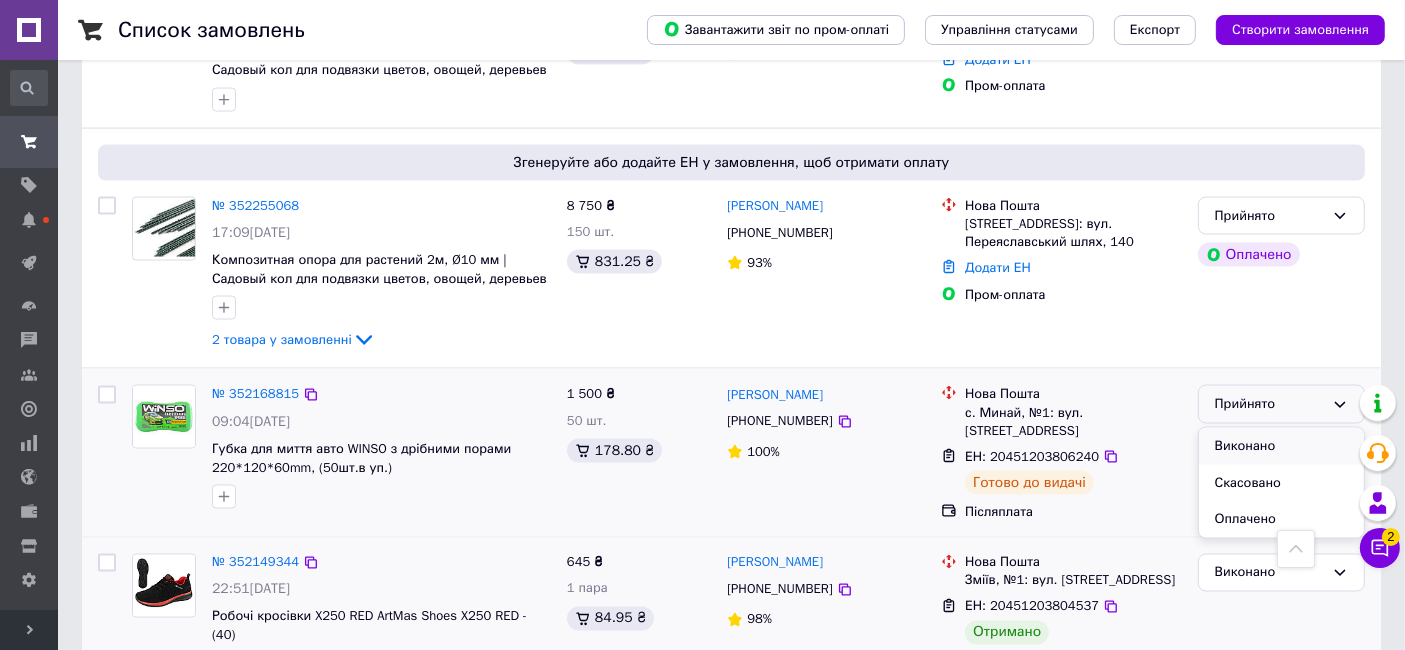 click on "Виконано" at bounding box center [1281, 446] 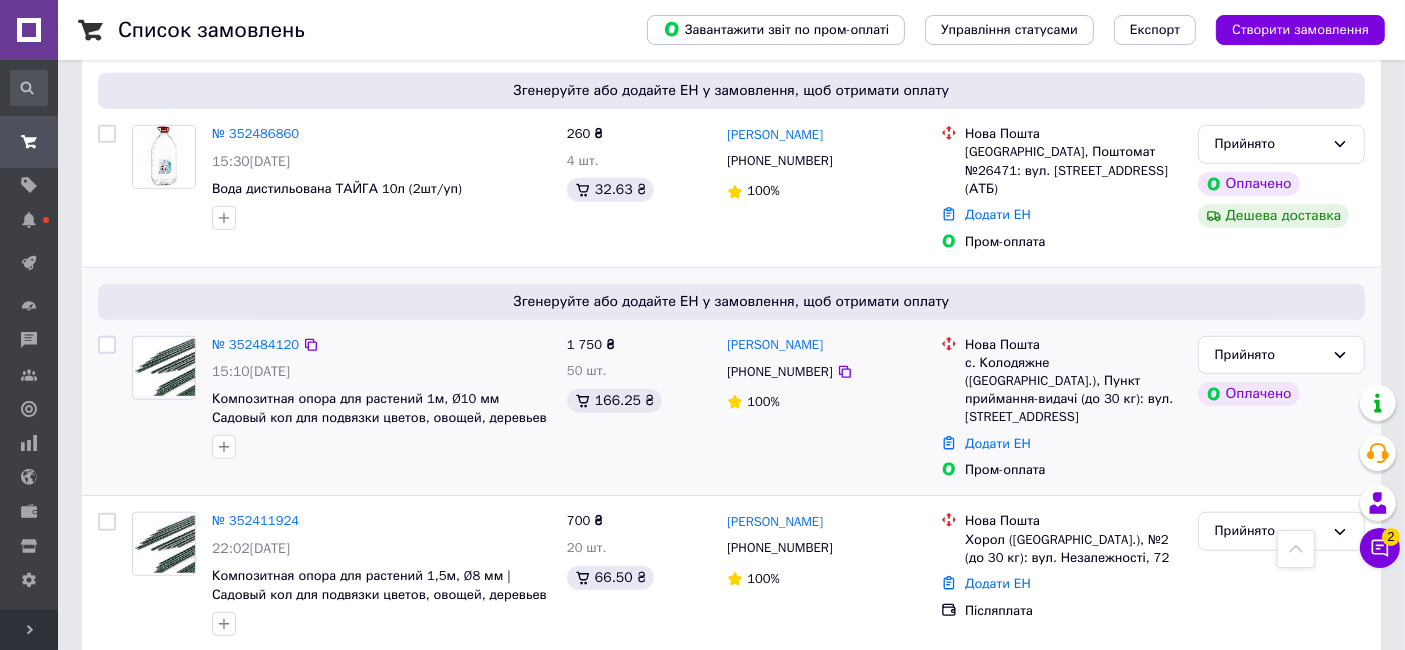 scroll, scrollTop: 1228, scrollLeft: 0, axis: vertical 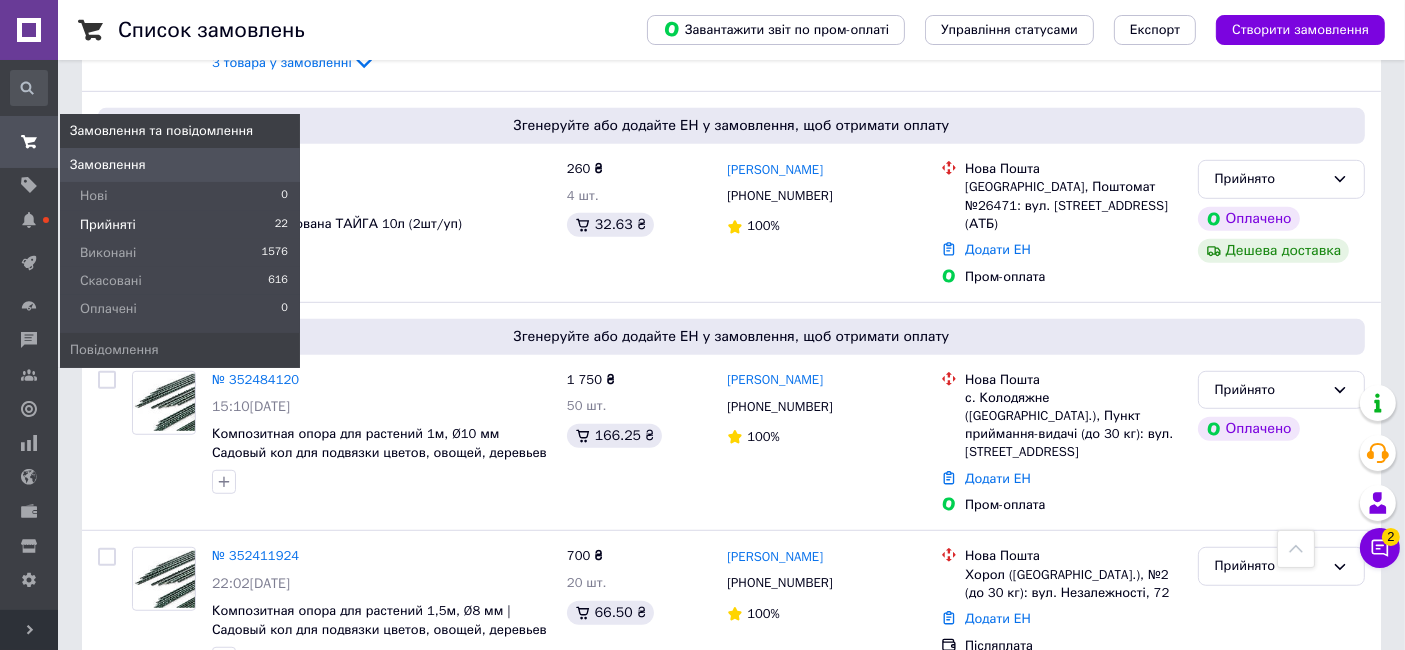 click on "Замовлення" at bounding box center (108, 165) 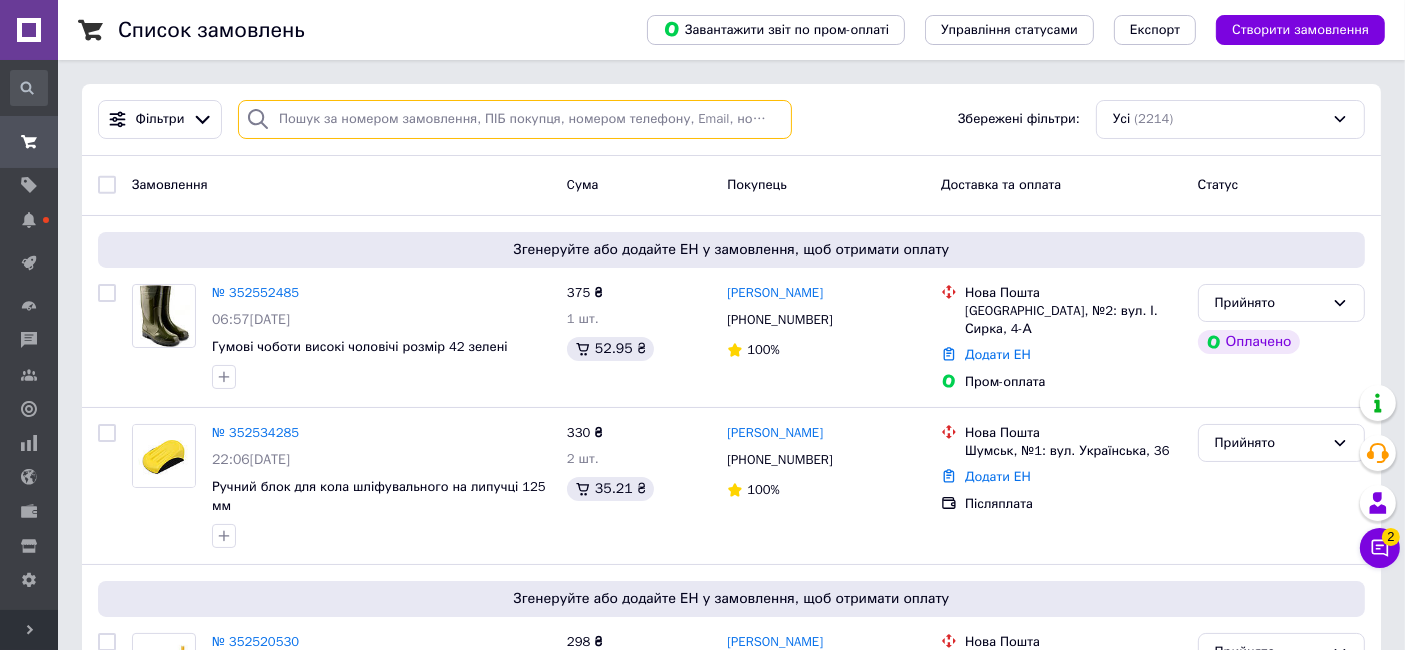 click at bounding box center (515, 119) 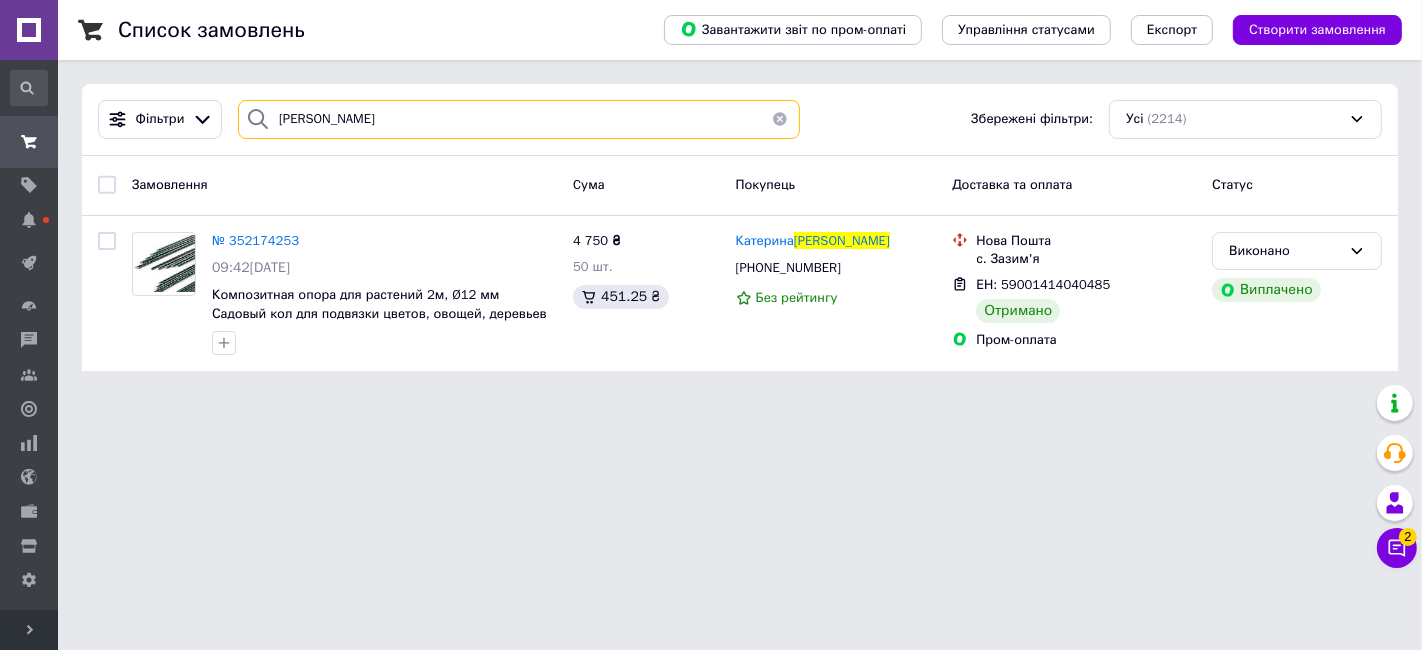 click on "[PERSON_NAME]" at bounding box center [519, 119] 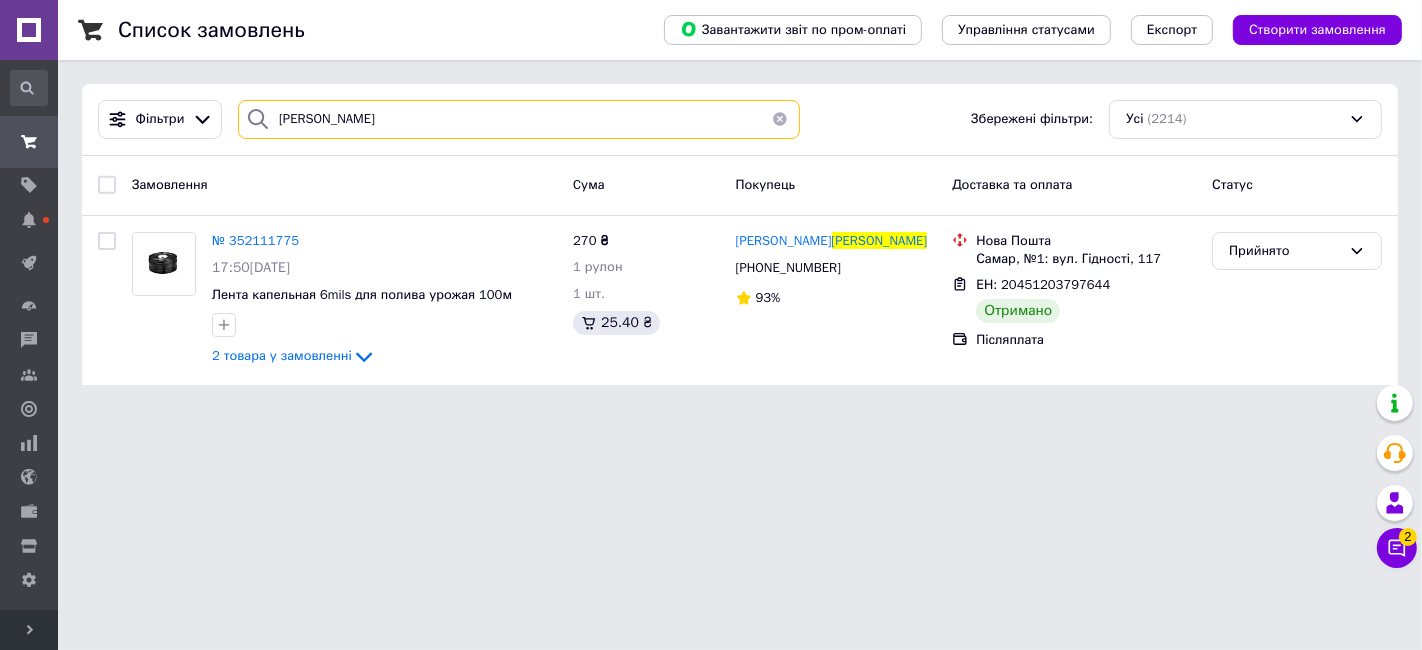 click on "[PERSON_NAME]" at bounding box center (519, 119) 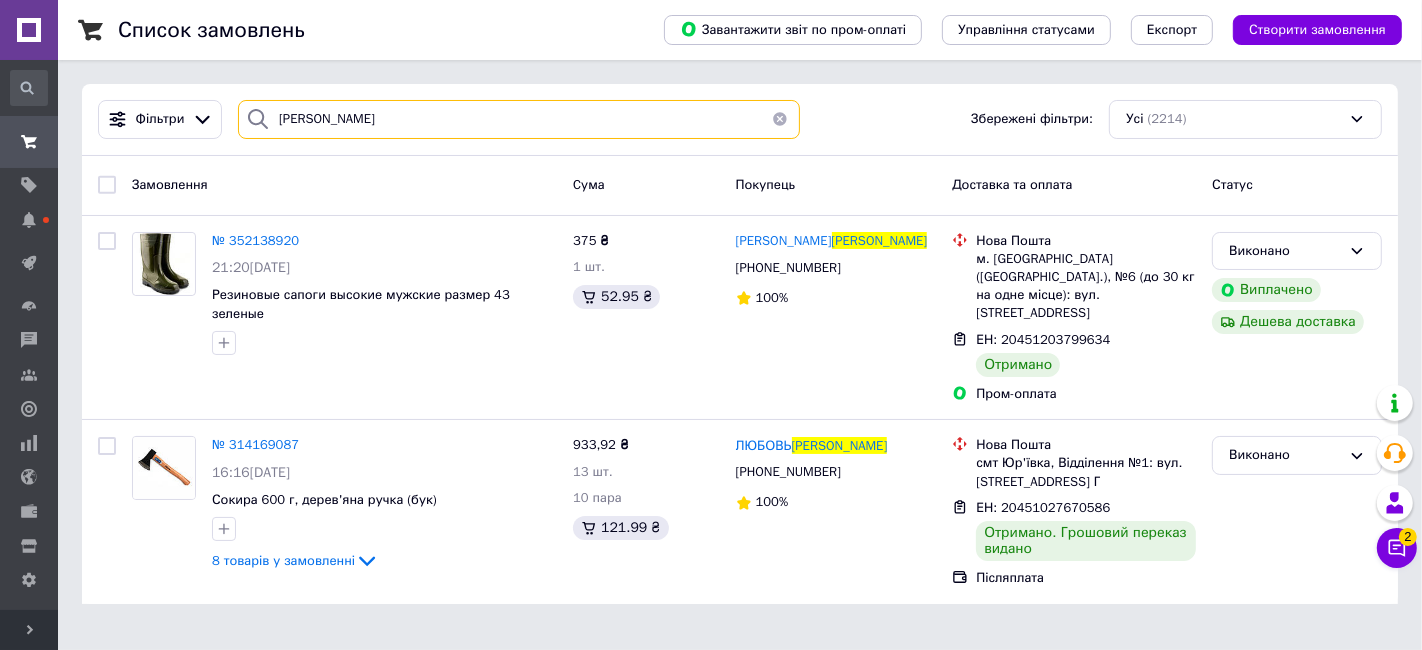 click on "[PERSON_NAME]" at bounding box center (519, 119) 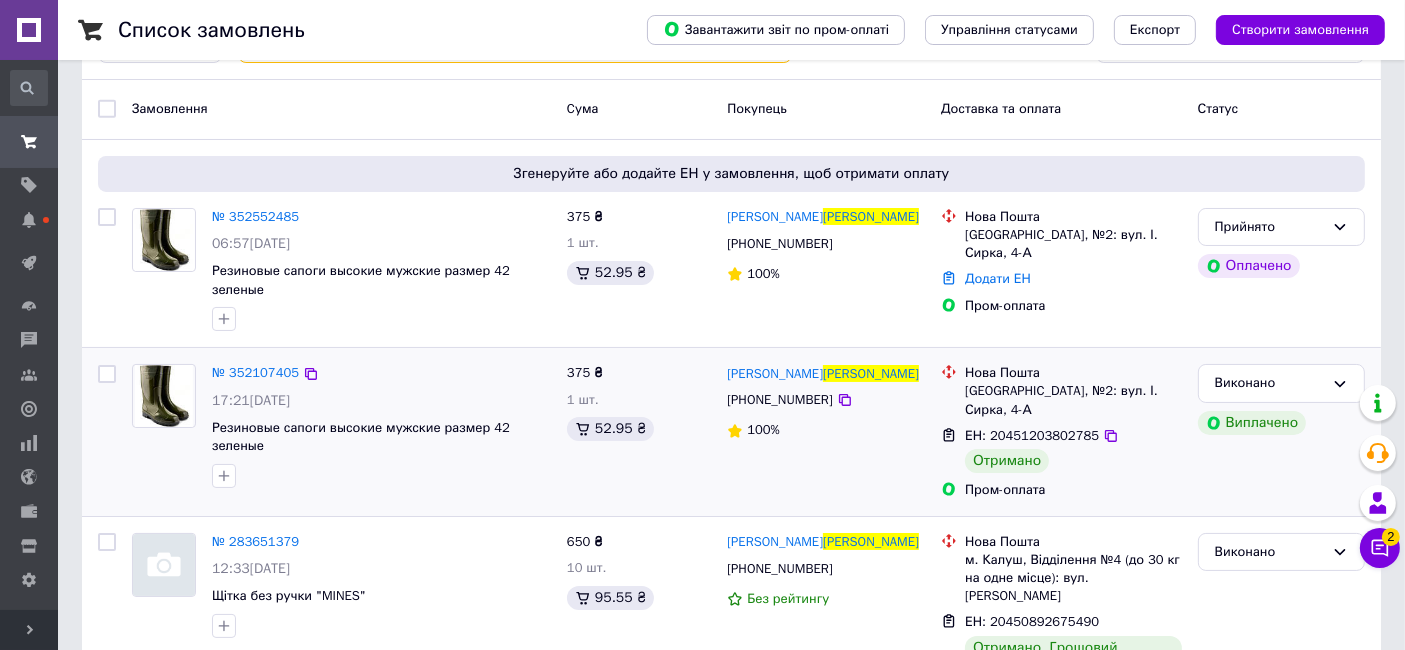 scroll, scrollTop: 111, scrollLeft: 0, axis: vertical 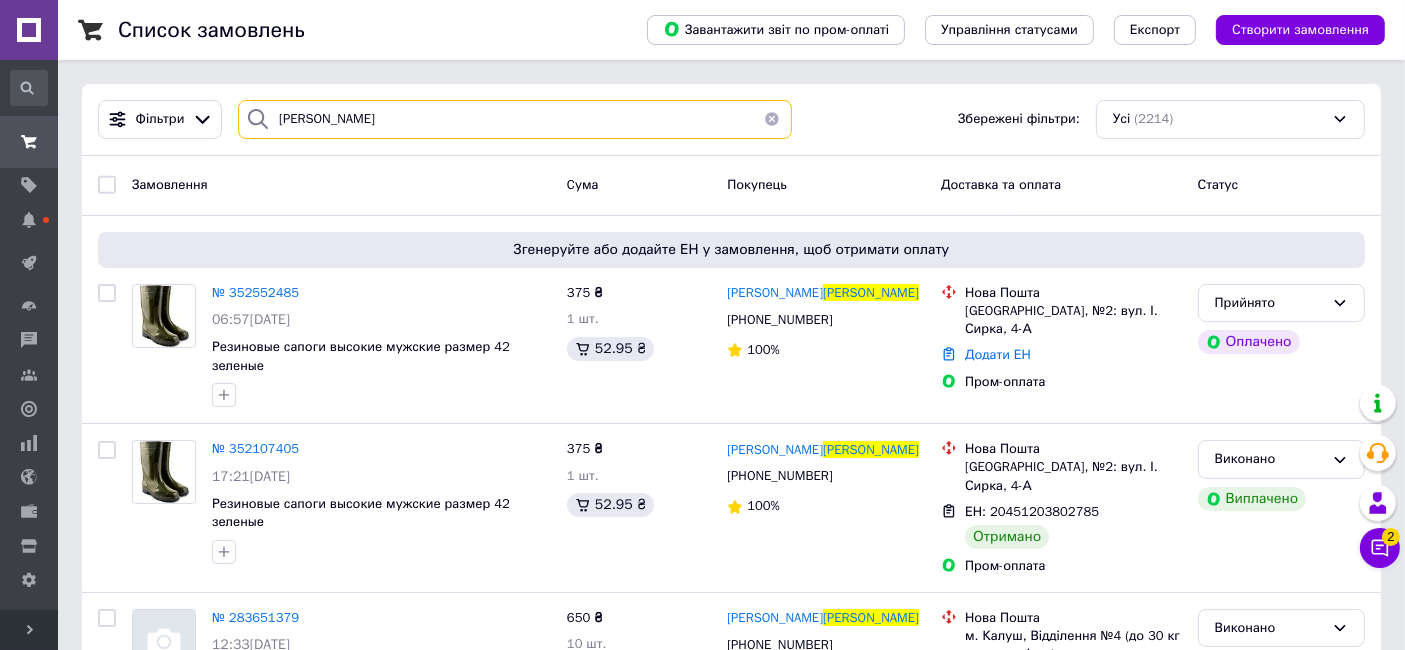 click on "[PERSON_NAME]" at bounding box center [515, 119] 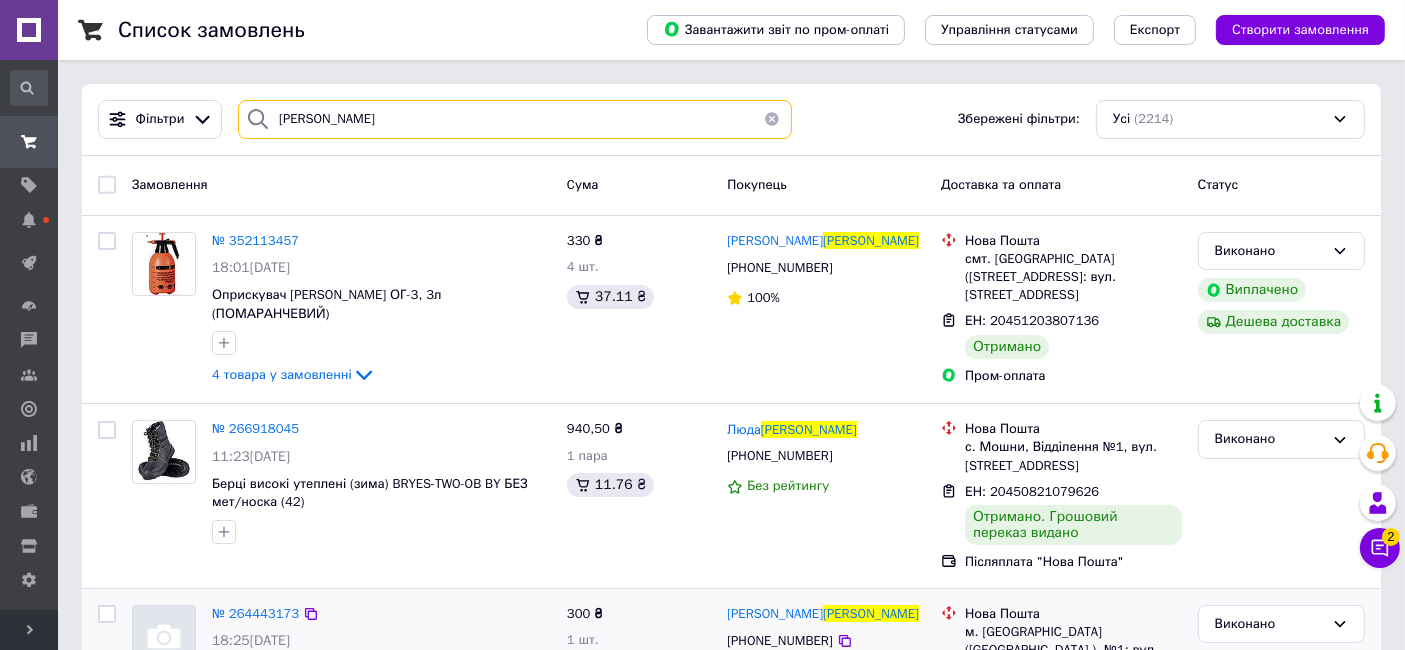 type on "[PERSON_NAME]" 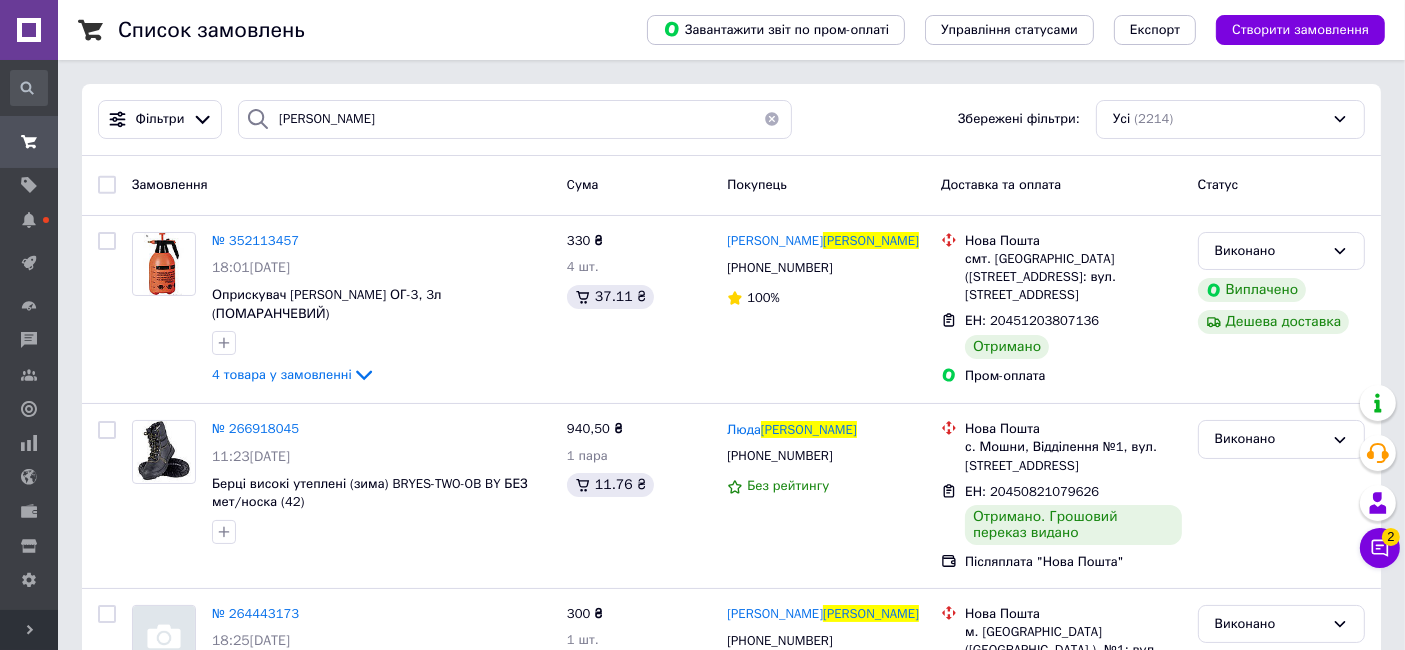 click at bounding box center [772, 119] 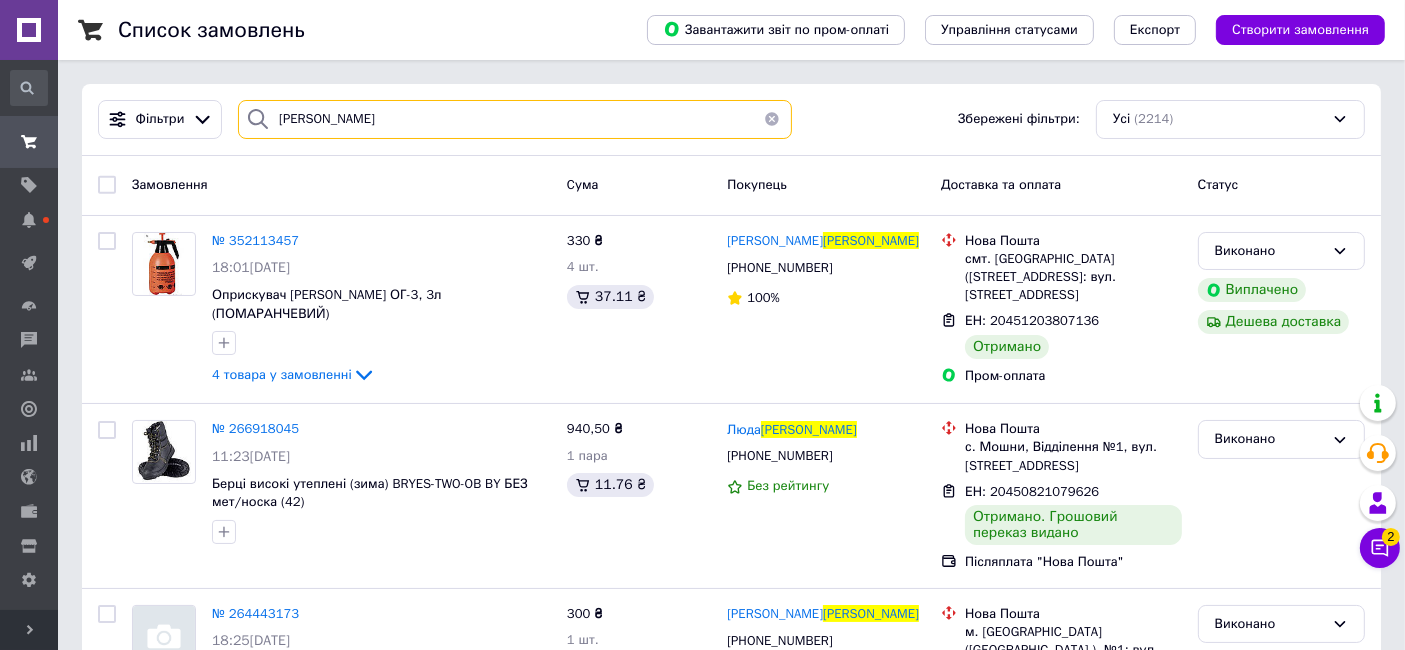 type 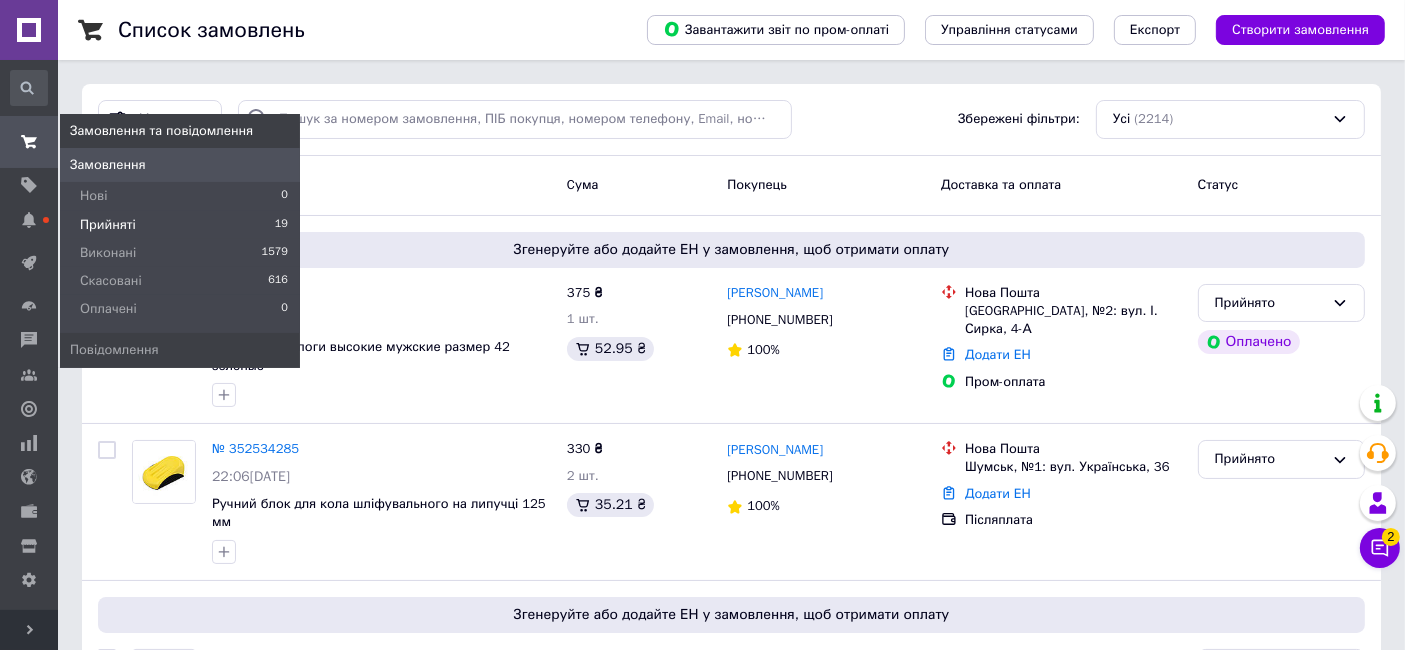 click on "Прийняті" at bounding box center [108, 225] 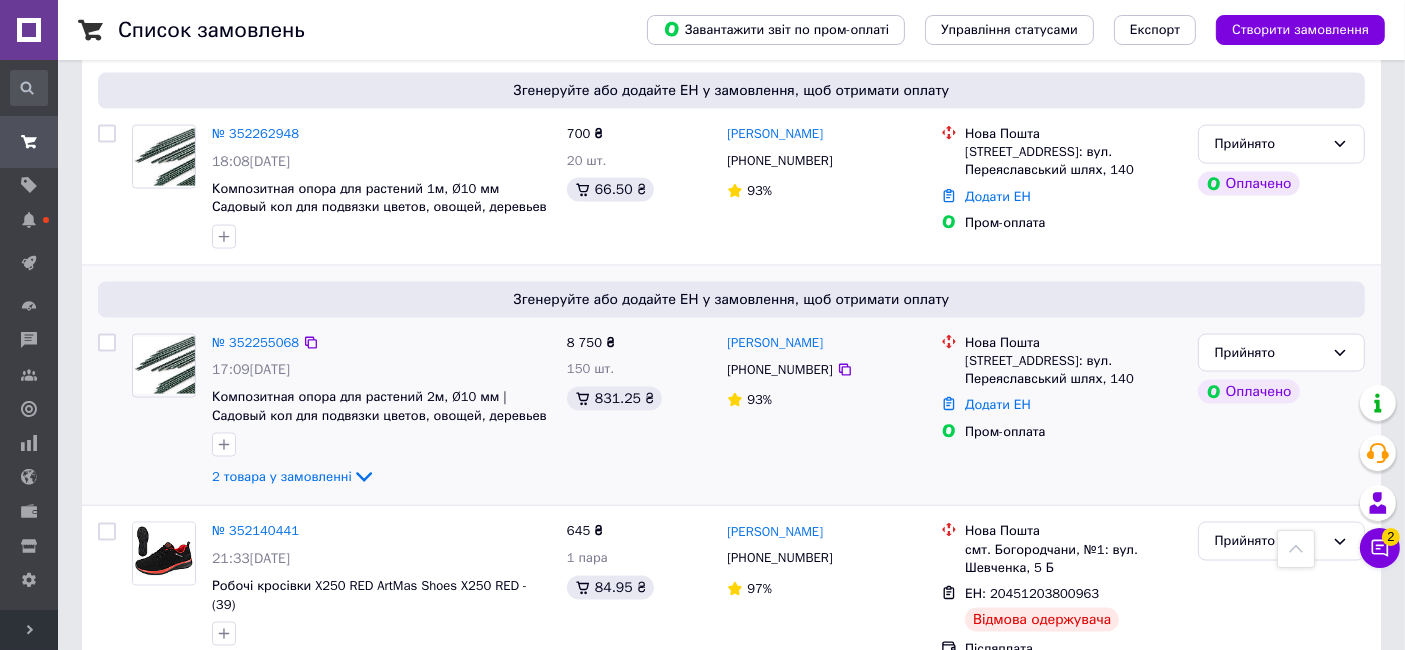 scroll, scrollTop: 3219, scrollLeft: 0, axis: vertical 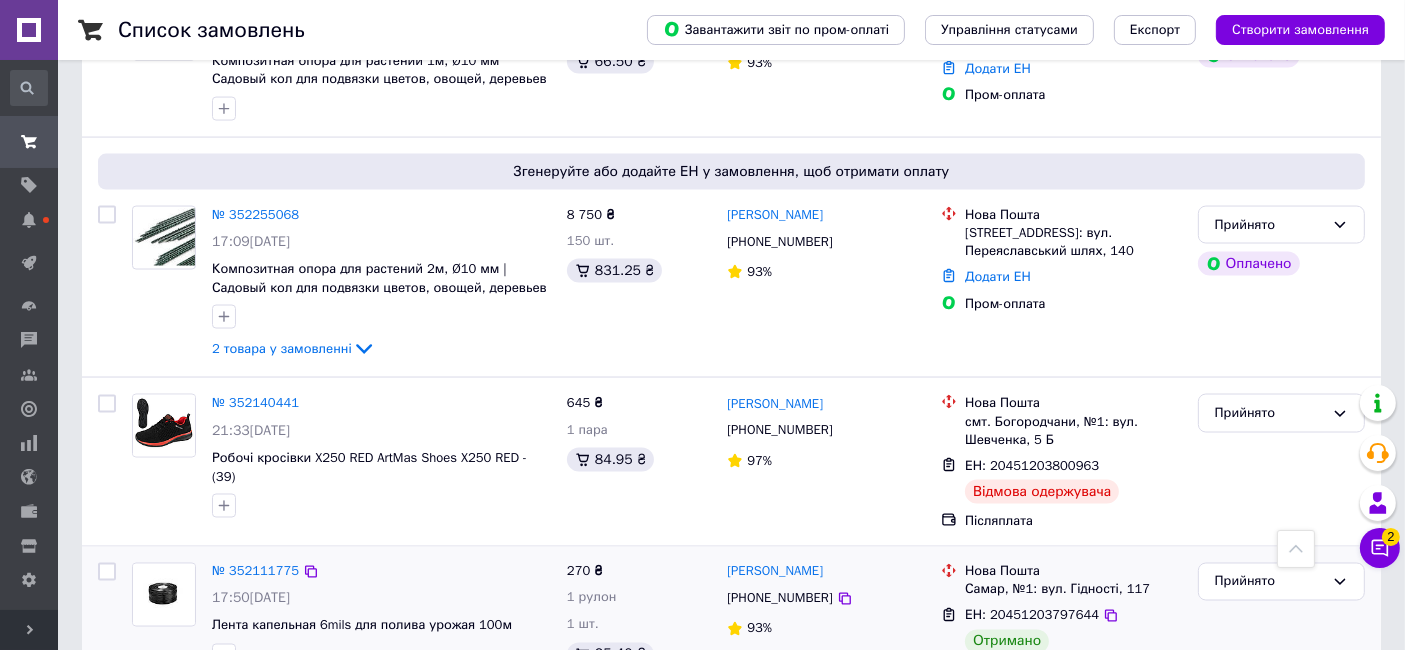 click 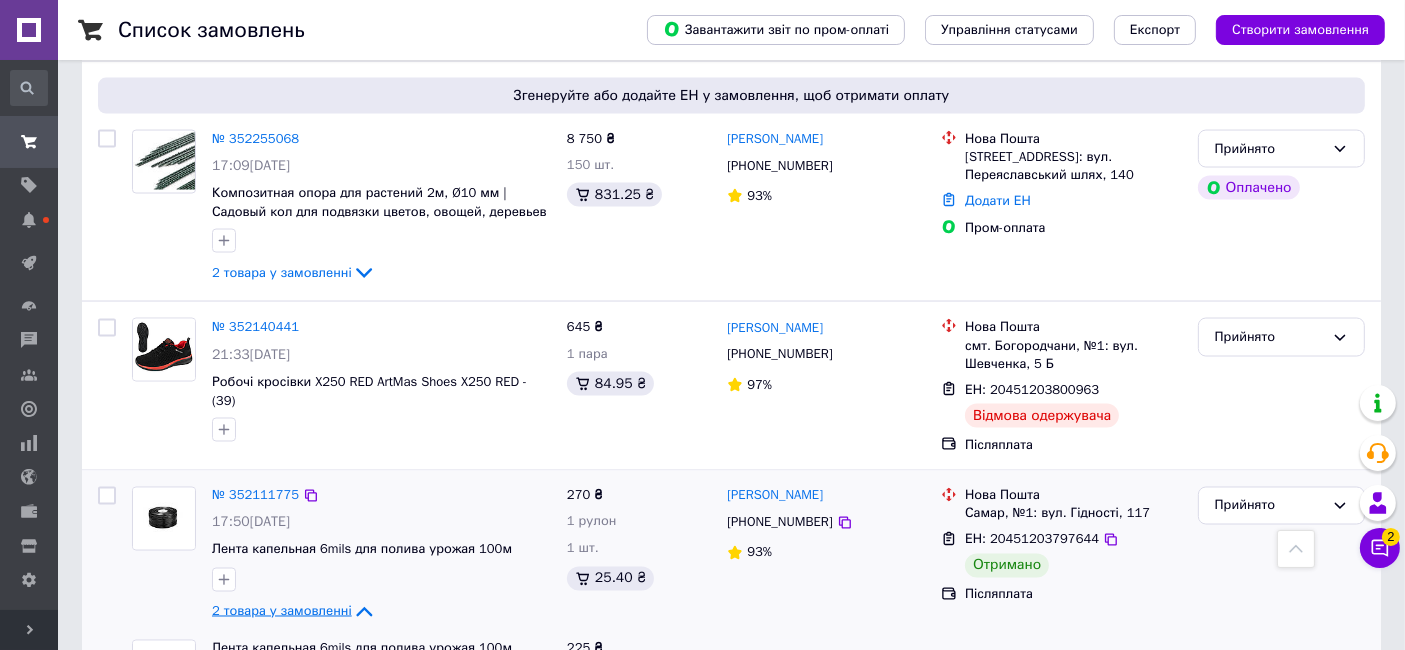 scroll, scrollTop: 3380, scrollLeft: 0, axis: vertical 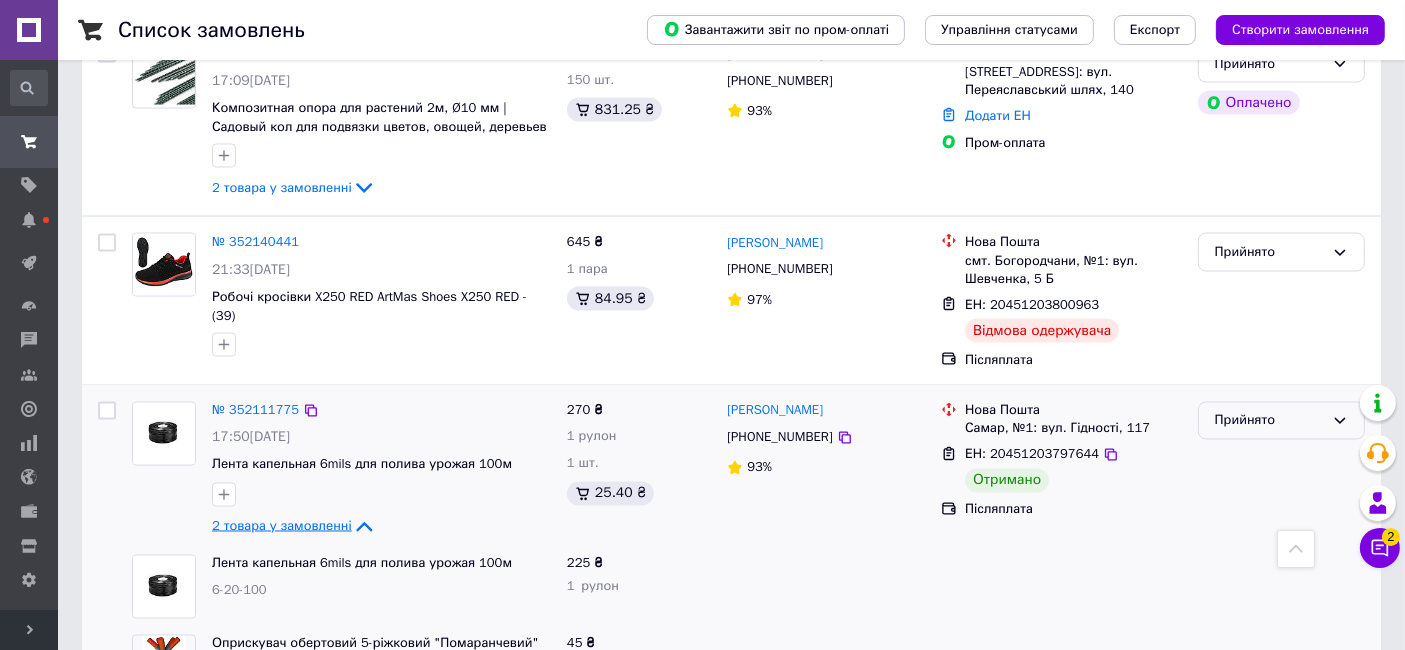 click on "Прийнято" at bounding box center [1269, 421] 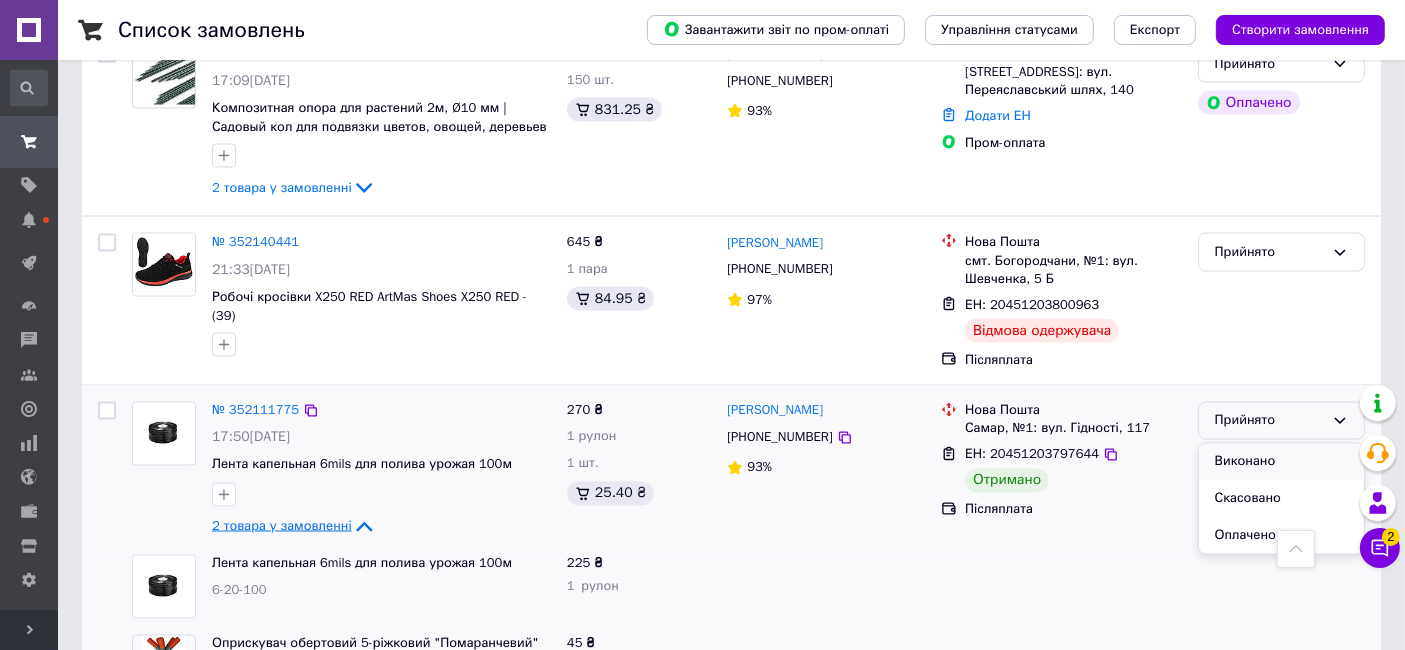 click on "Виконано" at bounding box center (1281, 462) 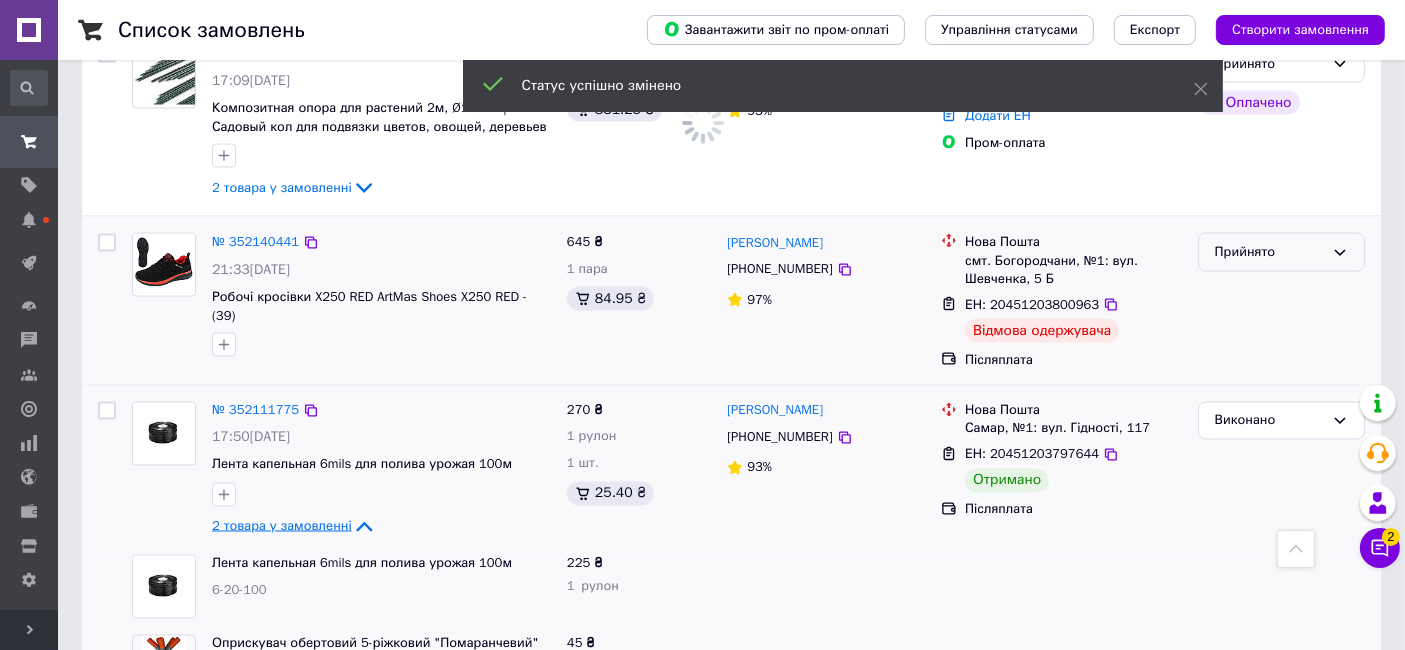 click on "Прийнято" at bounding box center [1269, 252] 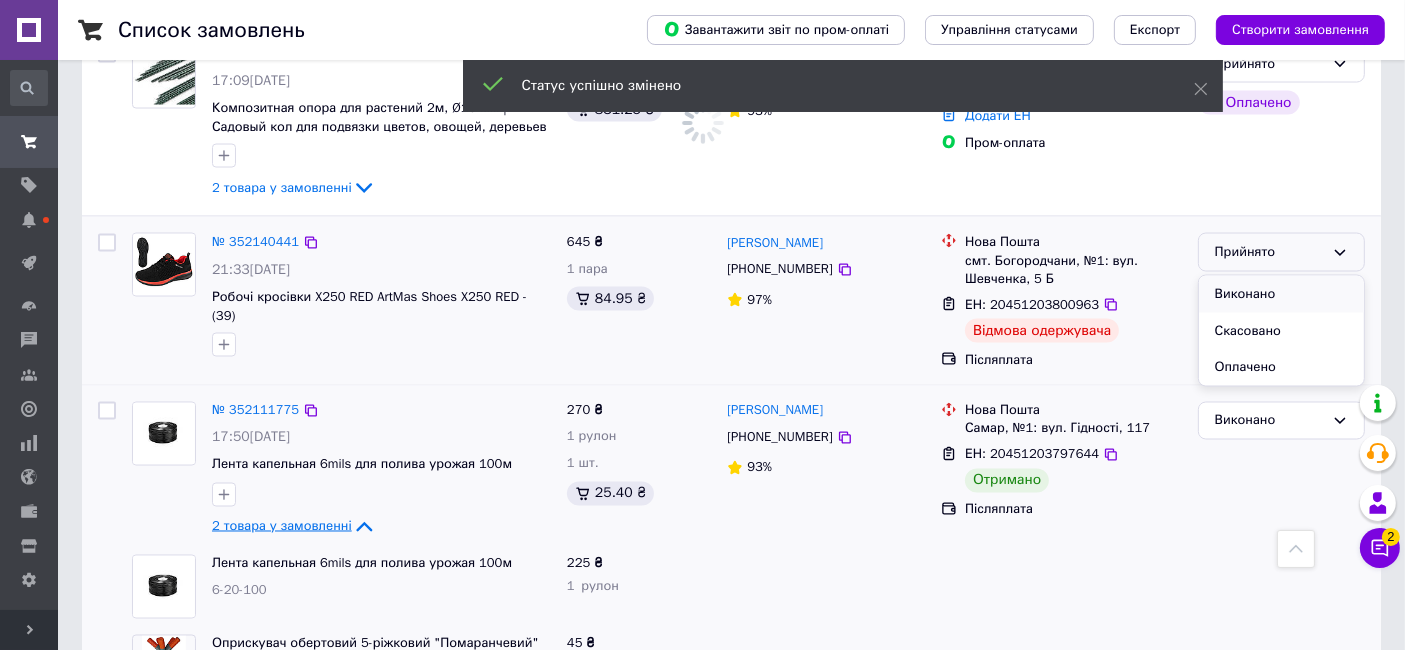 click on "Виконано" at bounding box center [1281, 294] 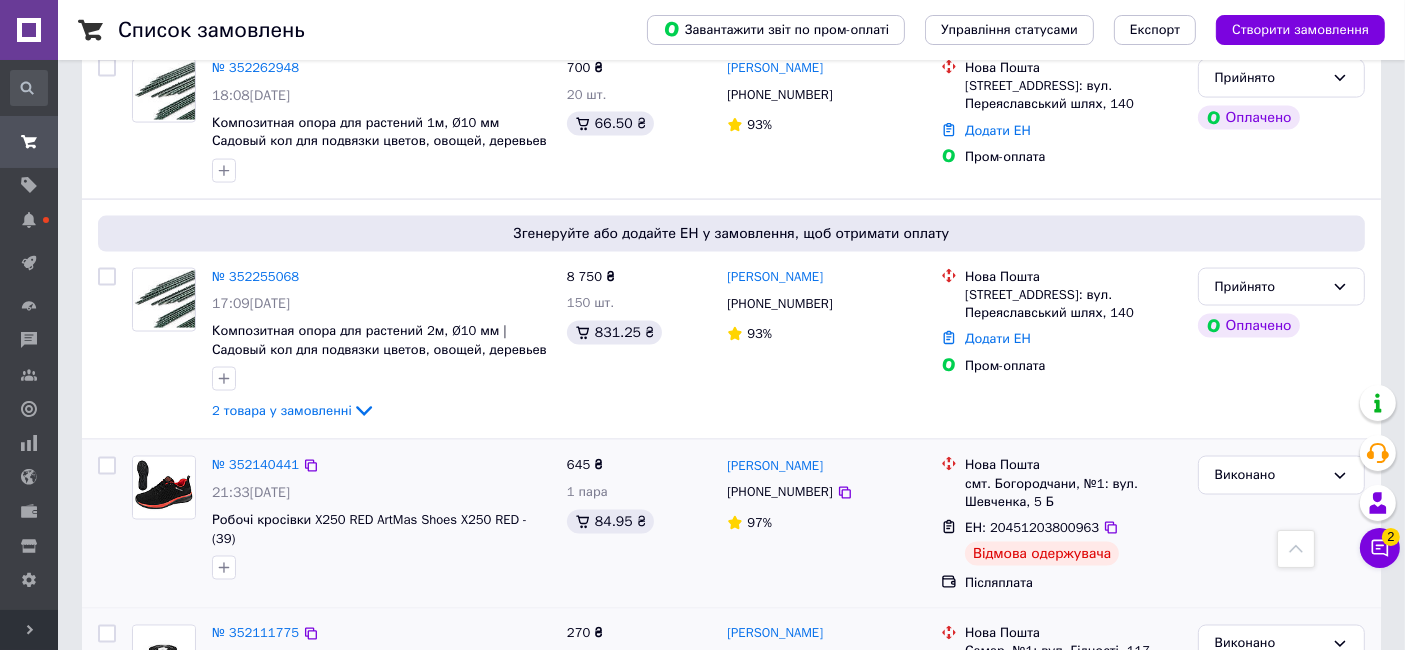 scroll, scrollTop: 3046, scrollLeft: 0, axis: vertical 